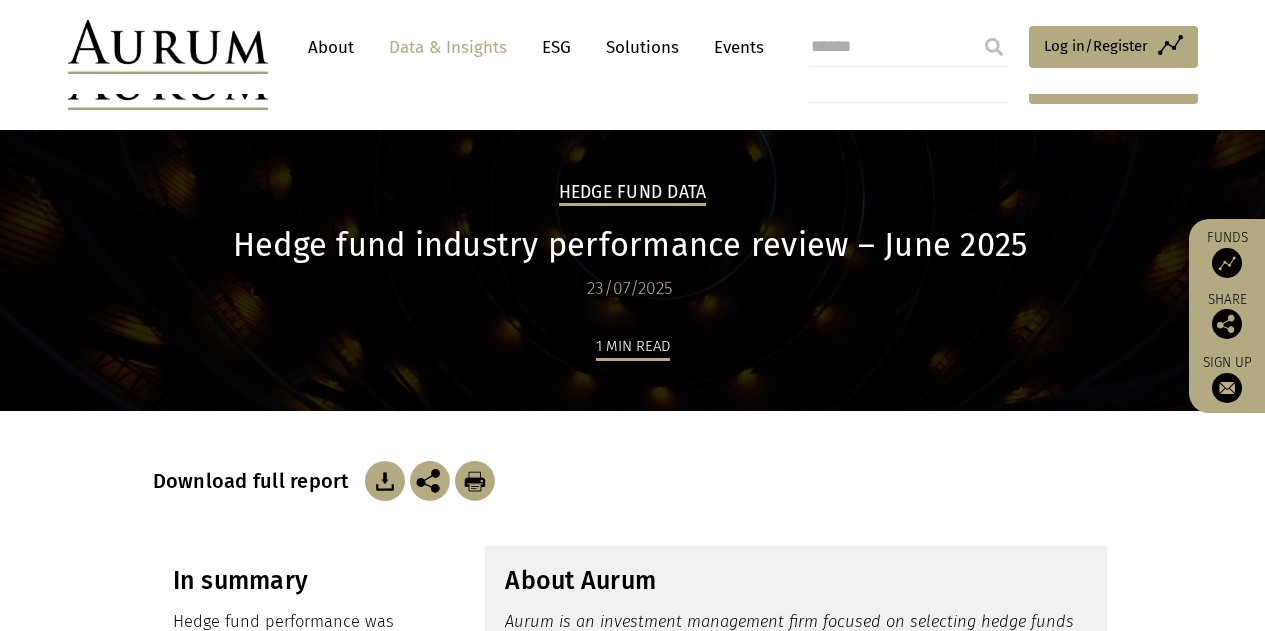 scroll, scrollTop: 1900, scrollLeft: 0, axis: vertical 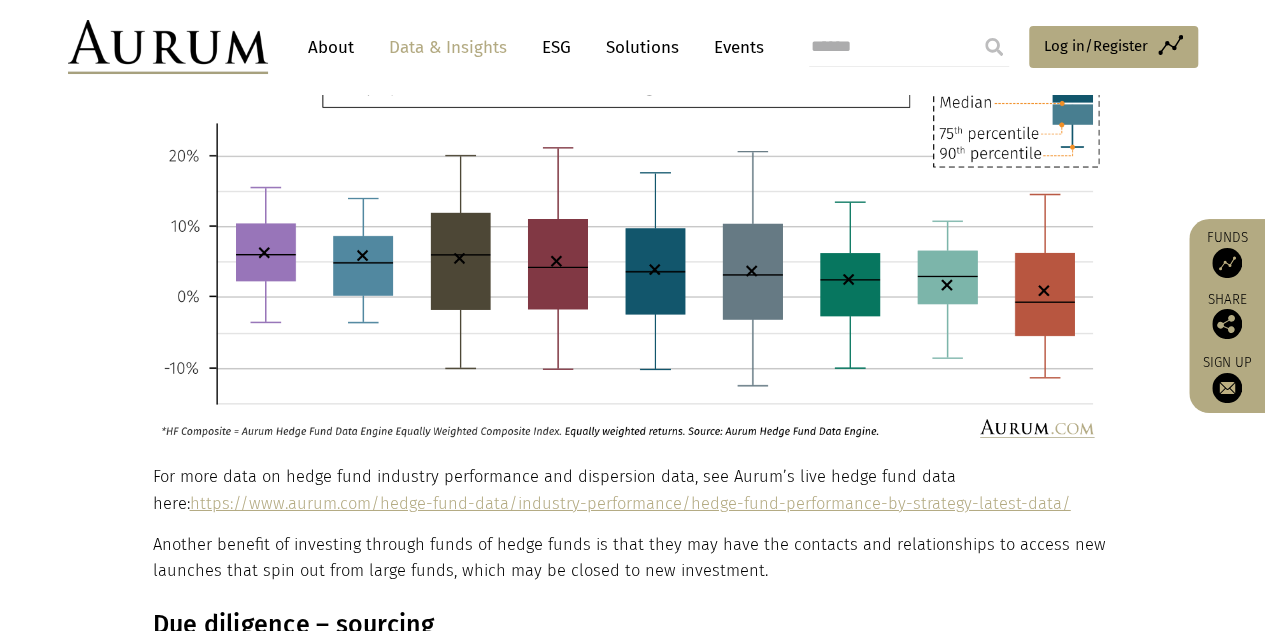 click on "https://www.aurum.com/hedge-fund-data/industry-performance/hedge-fund-performance-by-strategy-latest-data/" at bounding box center (630, 503) 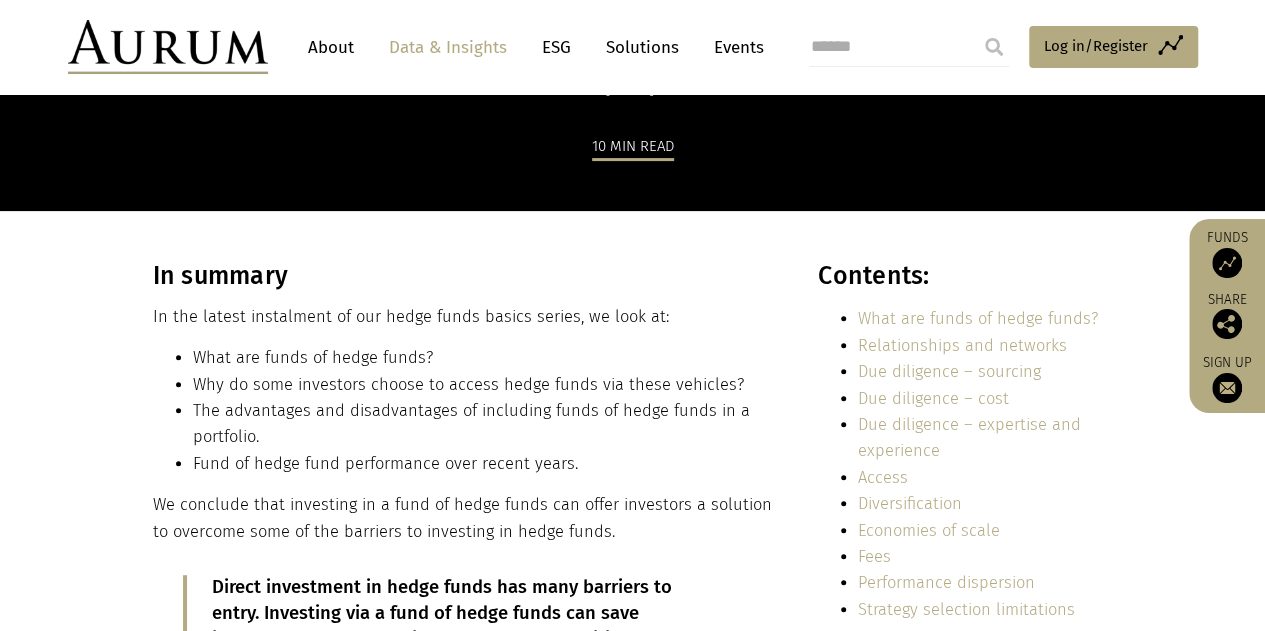 scroll, scrollTop: 500, scrollLeft: 0, axis: vertical 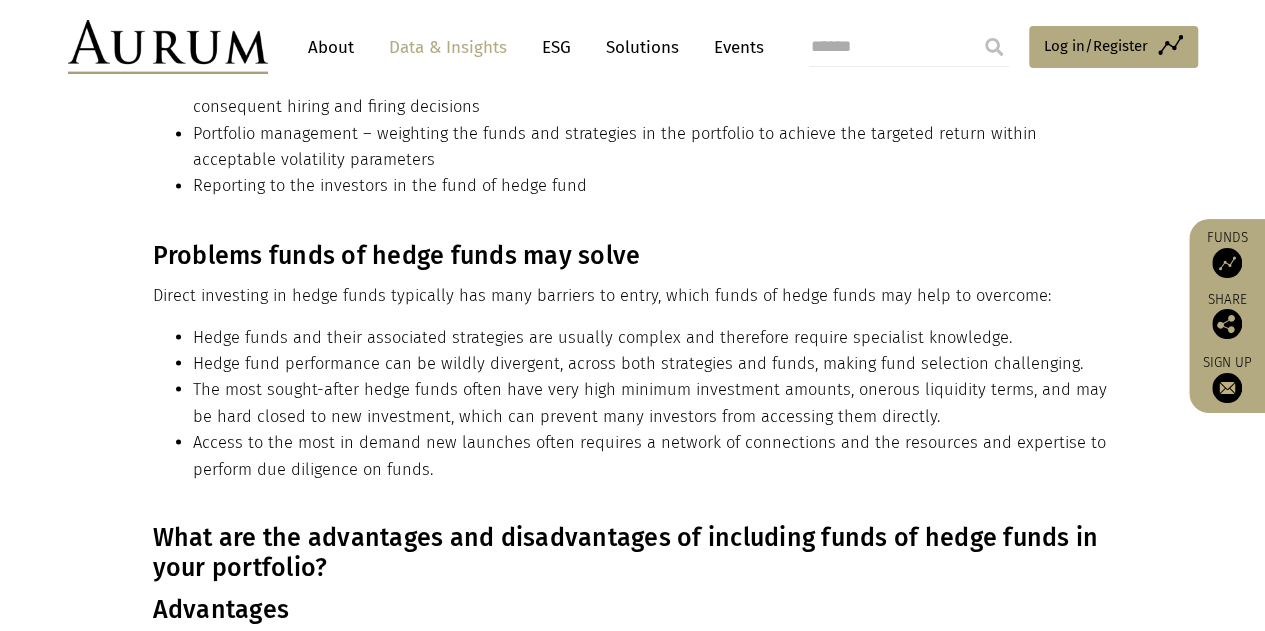click on "Direct investing in hedge funds typically has many barriers to entry, which funds of hedge funds may help to overcome:" at bounding box center (630, 295) 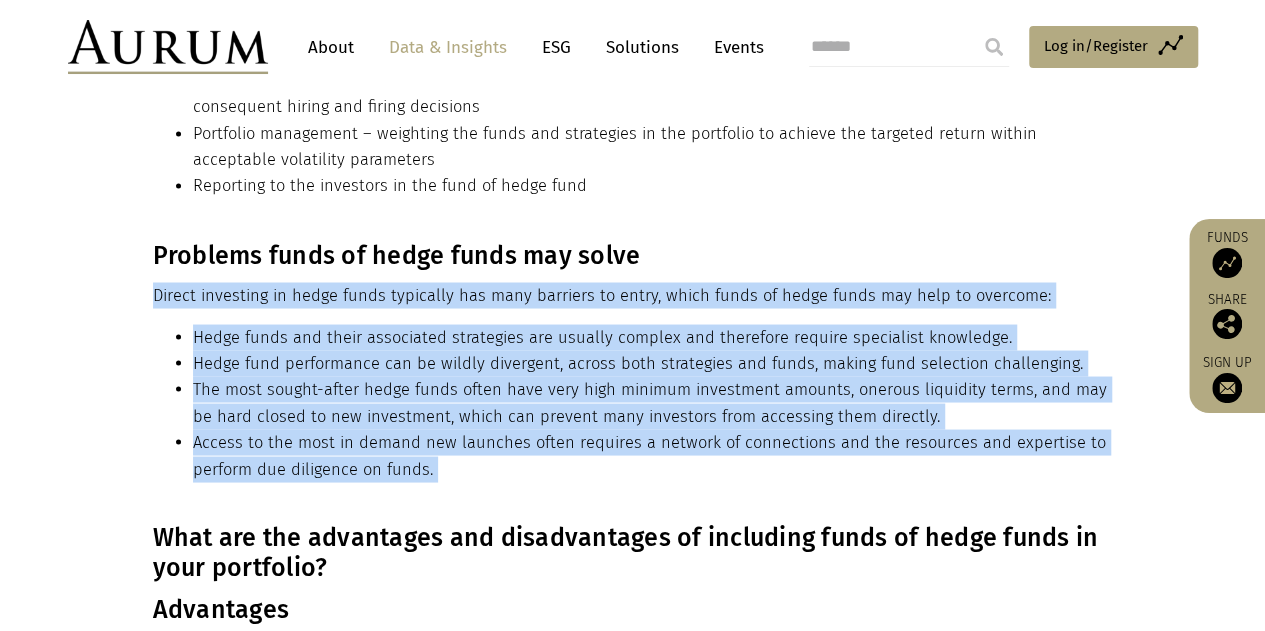 drag, startPoint x: 159, startPoint y: 295, endPoint x: 434, endPoint y: 470, distance: 325.9601 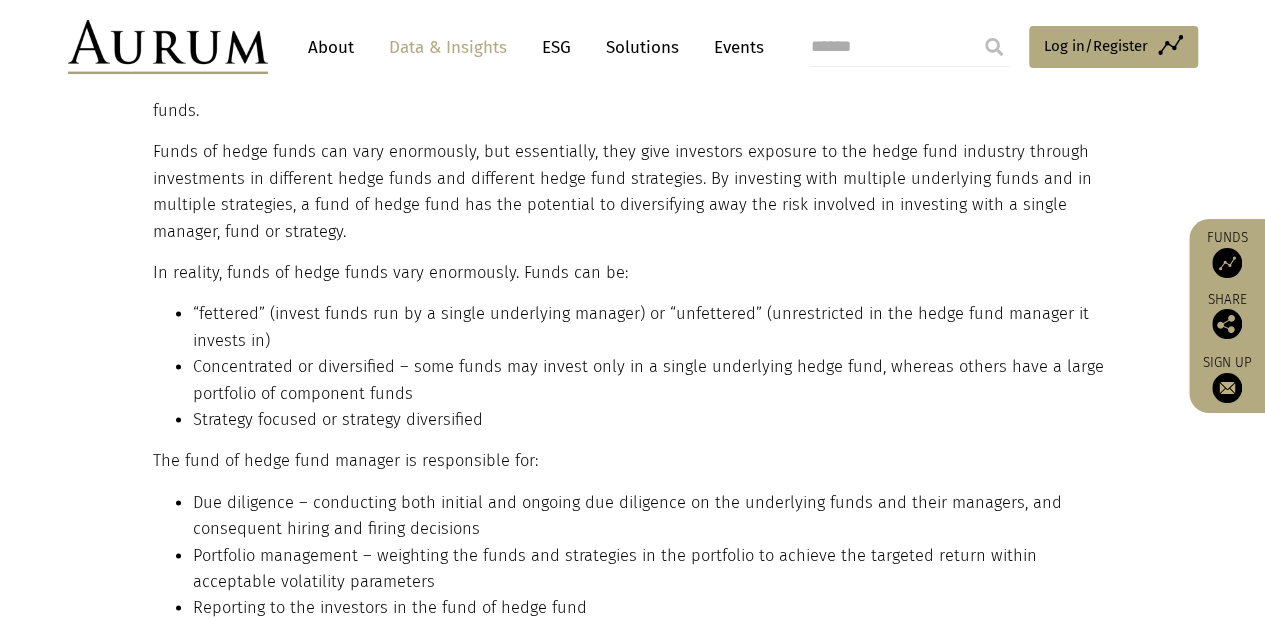 scroll, scrollTop: 1100, scrollLeft: 0, axis: vertical 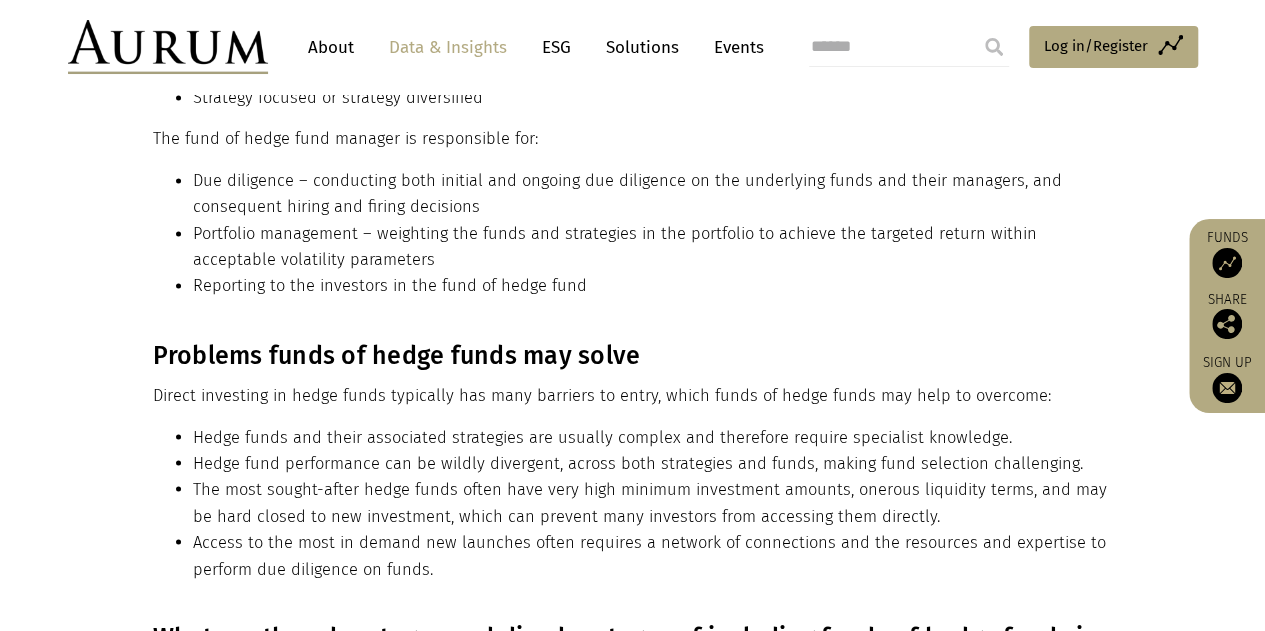 click on "What are funds of hedge funds?
A “ fund of hedge funds”,  sometimes referred to as a “multi-manager fund”, is a fund that invests in a portfolio of other hedge funds.
Funds of hedge funds can vary enormously, but essentially, they give investors exposure to the hedge fund industry through investments in different hedge funds and different hedge fund strategies. By investing with multiple underlying funds and in multiple strategies, a fund of hedge fund has the potential to diversifying away the risk involved in investing with a single manager, fund or strategy.
In reality, funds of hedge funds vary enormously. Funds can be:
“fettered” (invest funds run by a single underlying manager) or “unfettered” (unrestricted in the hedge fund manager it invests in)
Concentrated or diversified – some funds may invest only in a single underlying hedge fund, whereas others have a large portfolio of component funds
Strategy focused or strategy diversified" at bounding box center [632, 23] 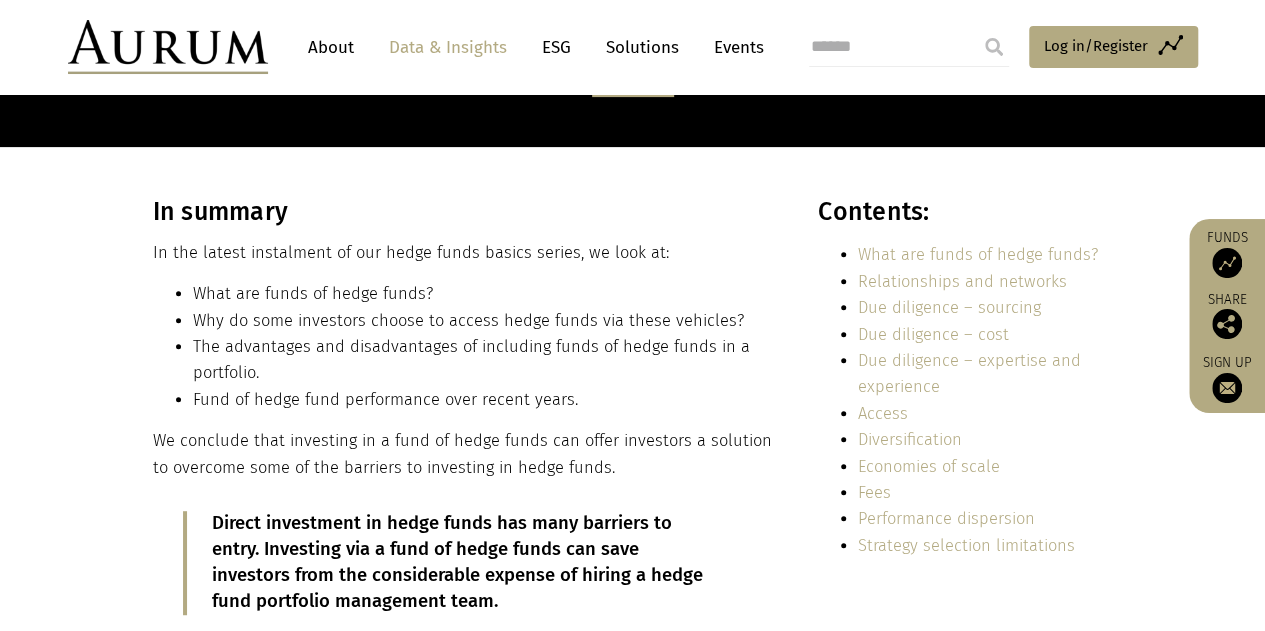 scroll, scrollTop: 500, scrollLeft: 0, axis: vertical 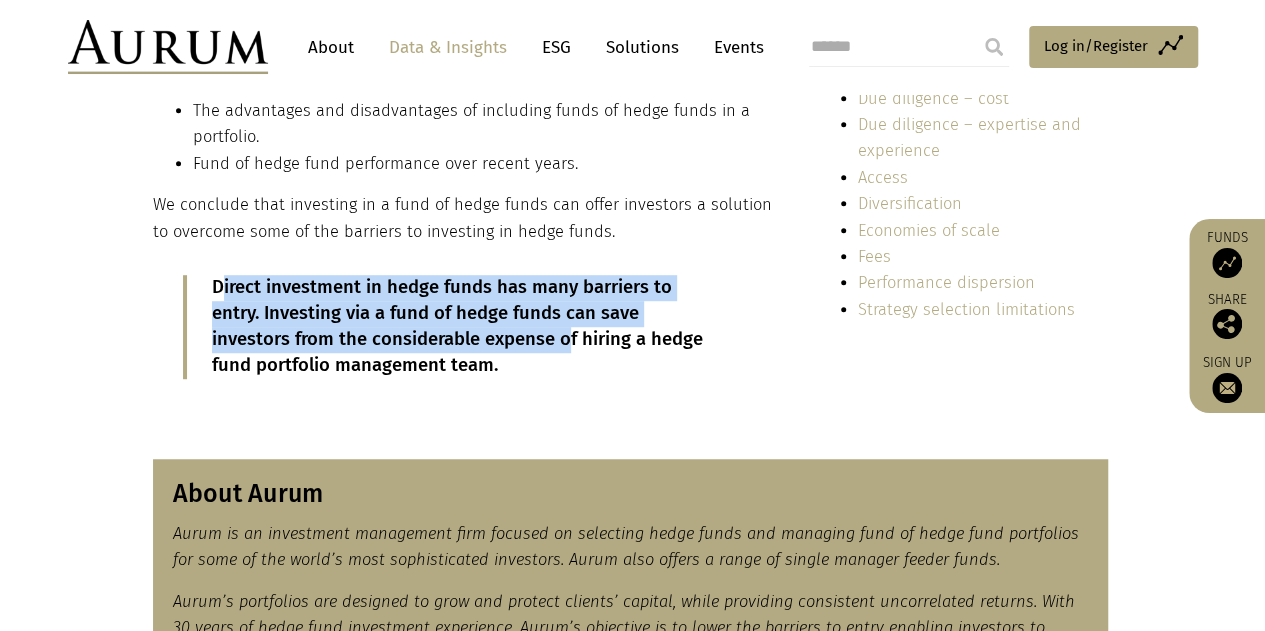 drag, startPoint x: 219, startPoint y: 286, endPoint x: 487, endPoint y: 341, distance: 273.58545 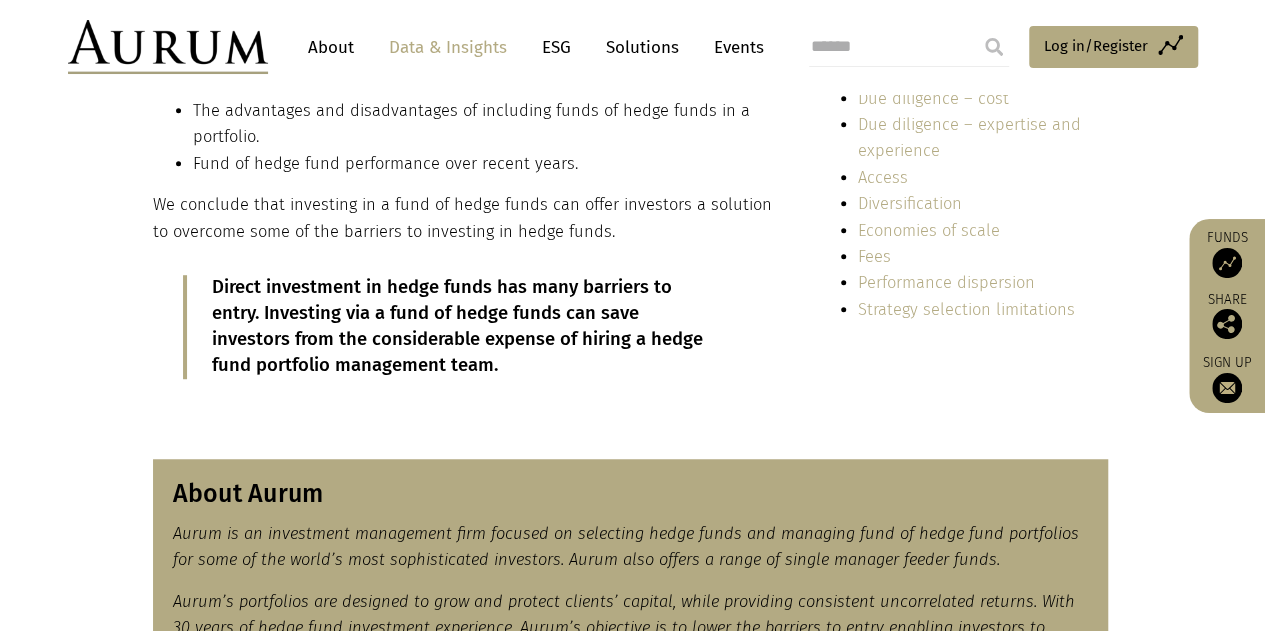 click on "Direct investment in hedge funds has many barriers to entry. Investing via a fund of hedge funds can save investors from the considerable expense of hiring a hedge fund portfolio management team." at bounding box center (466, 327) 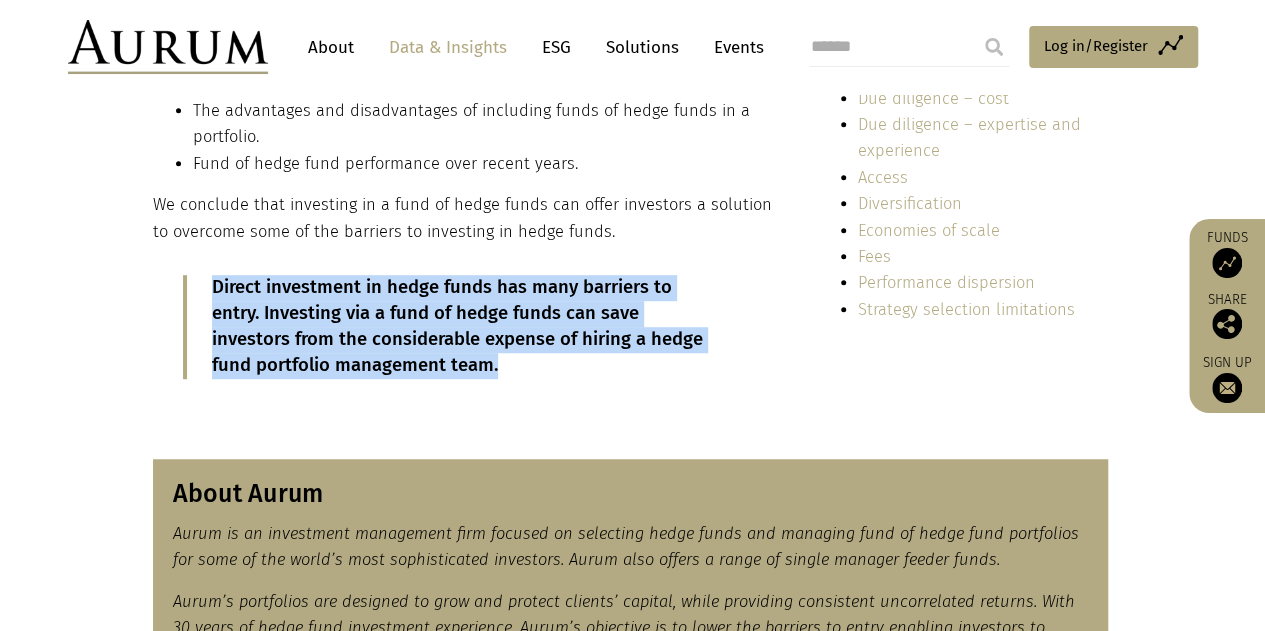 drag, startPoint x: 211, startPoint y: 281, endPoint x: 520, endPoint y: 372, distance: 322.1211 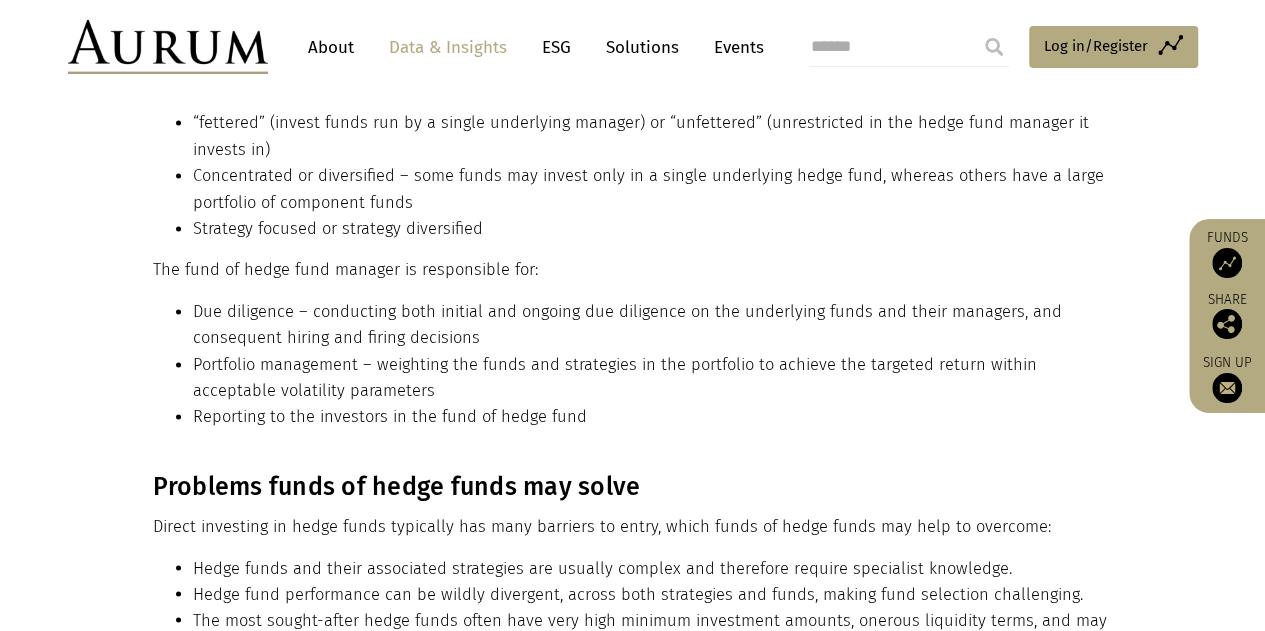 scroll, scrollTop: 1719, scrollLeft: 0, axis: vertical 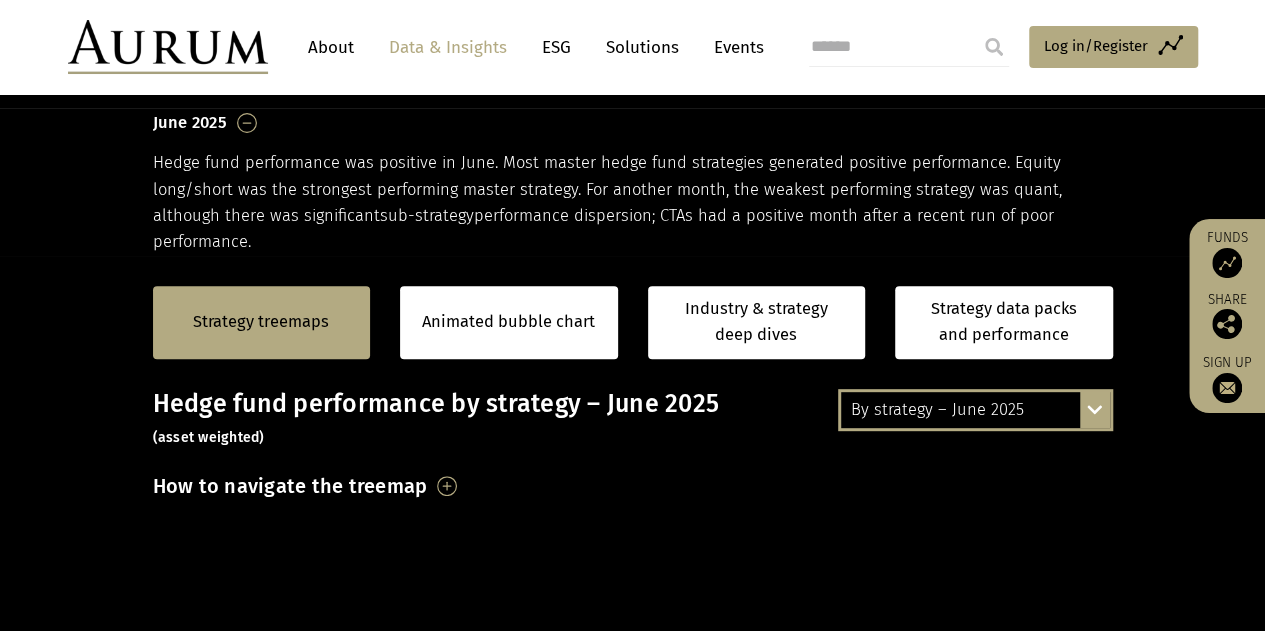 click on "[MONTH] [YEAR]
Hedge fund performance was positive in [MONTH]. Most master hedge fund strategies generated positive performance. Equity long/short was the strongest performing master strategy. For another month, the weakest performing strategy was quant, although there was significant  sub-strategy  performance dispersion; CTAs had a positive month after a recent run of poor performance." at bounding box center (632, 182) 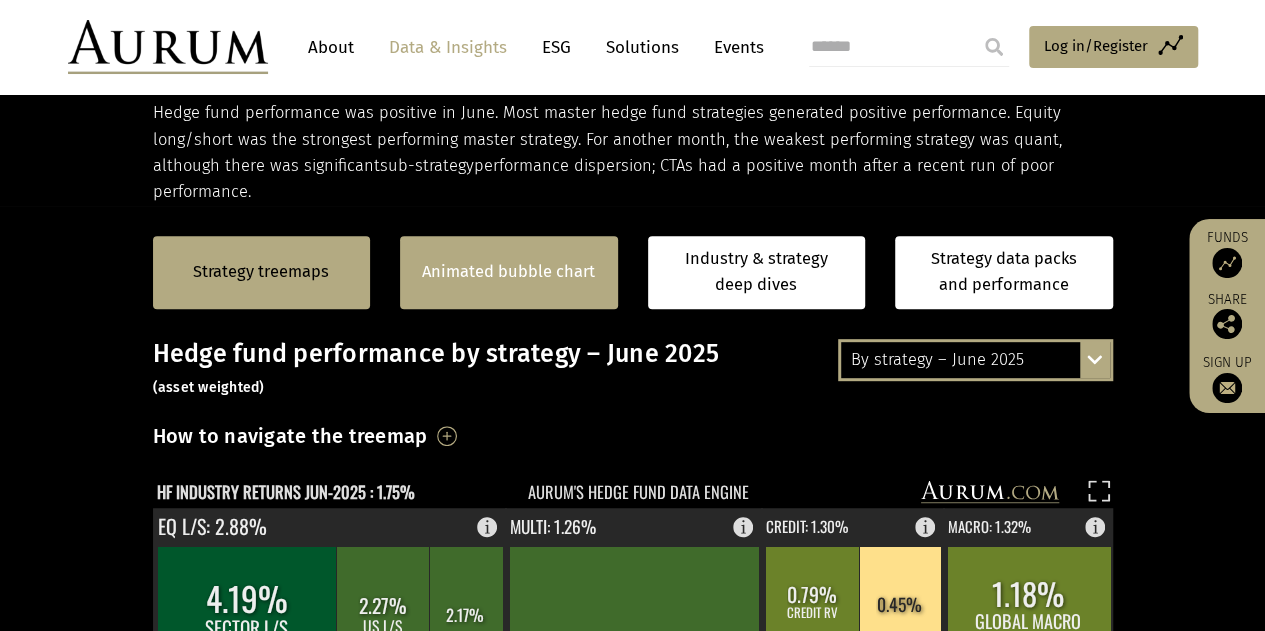 scroll, scrollTop: 408, scrollLeft: 0, axis: vertical 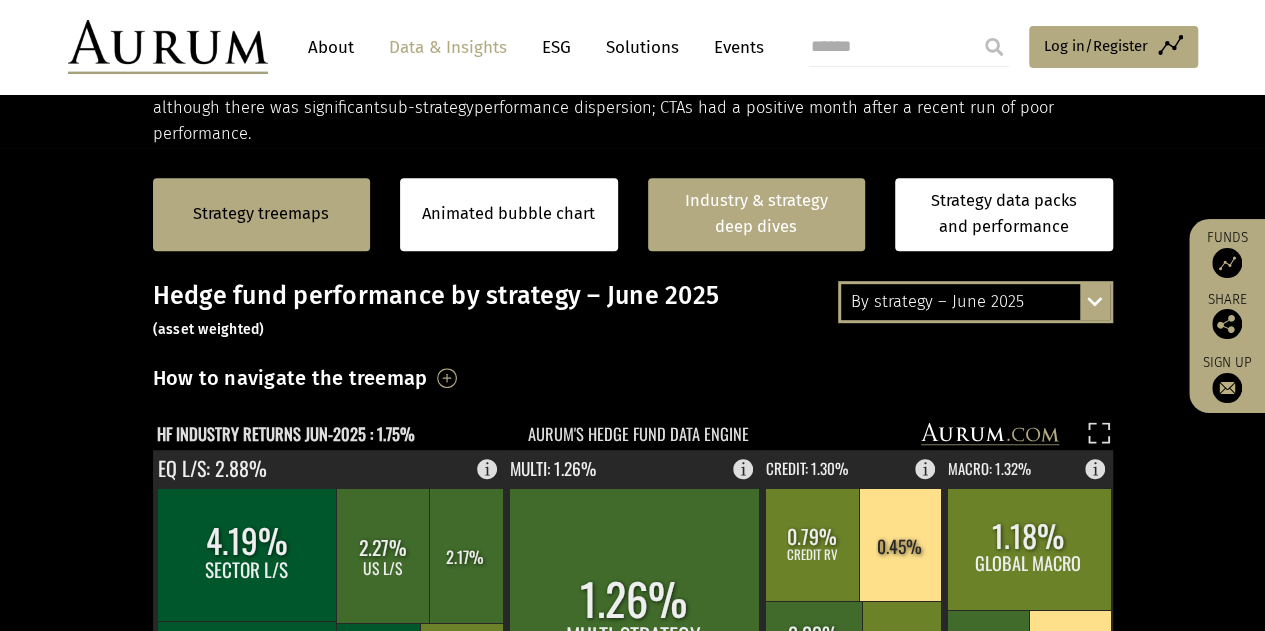 click on "Industry & strategy deep dives" at bounding box center [757, 214] 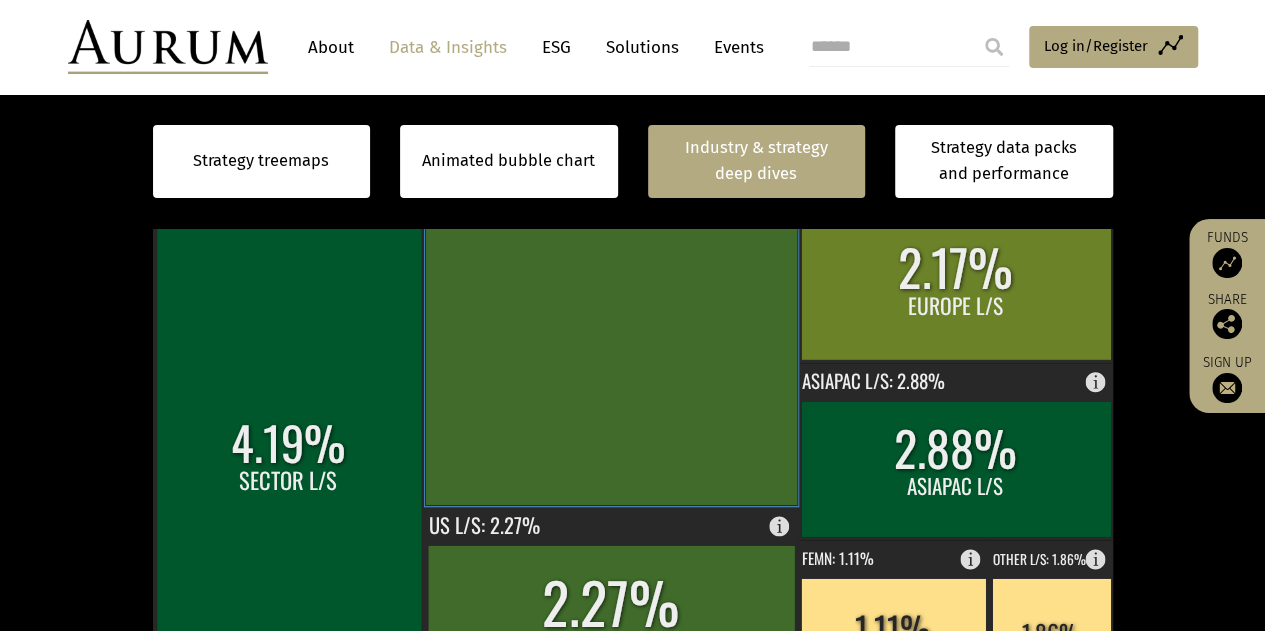 scroll, scrollTop: 479, scrollLeft: 0, axis: vertical 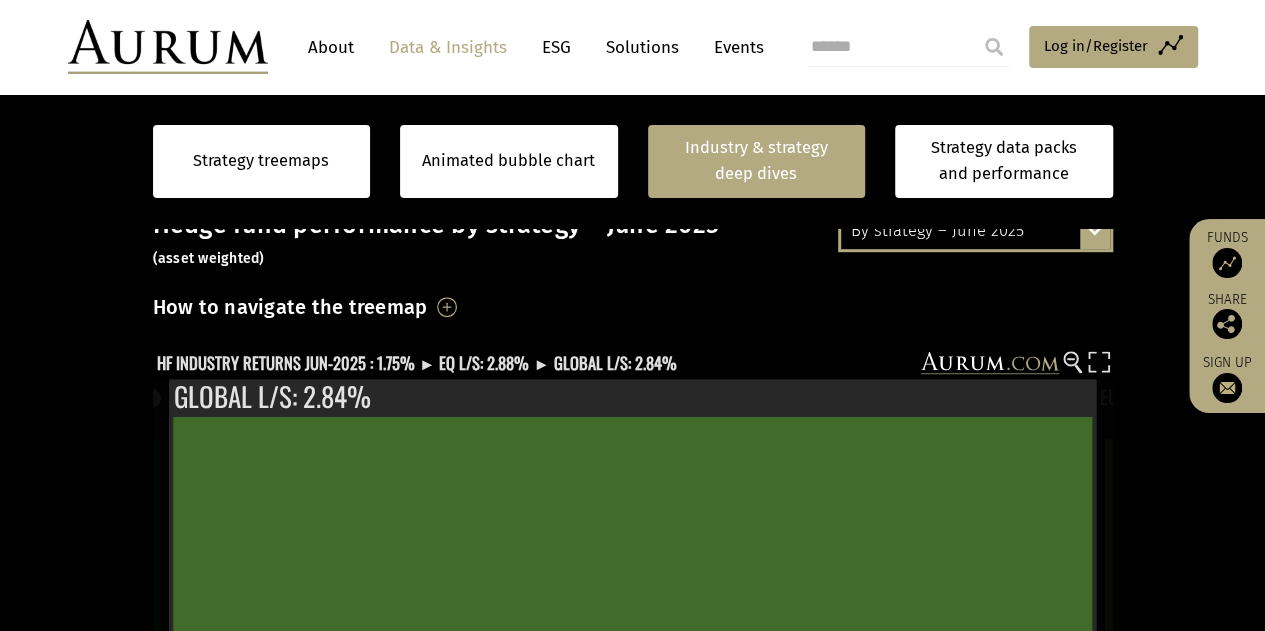 click on "By strategy – June 2025" at bounding box center [975, 231] 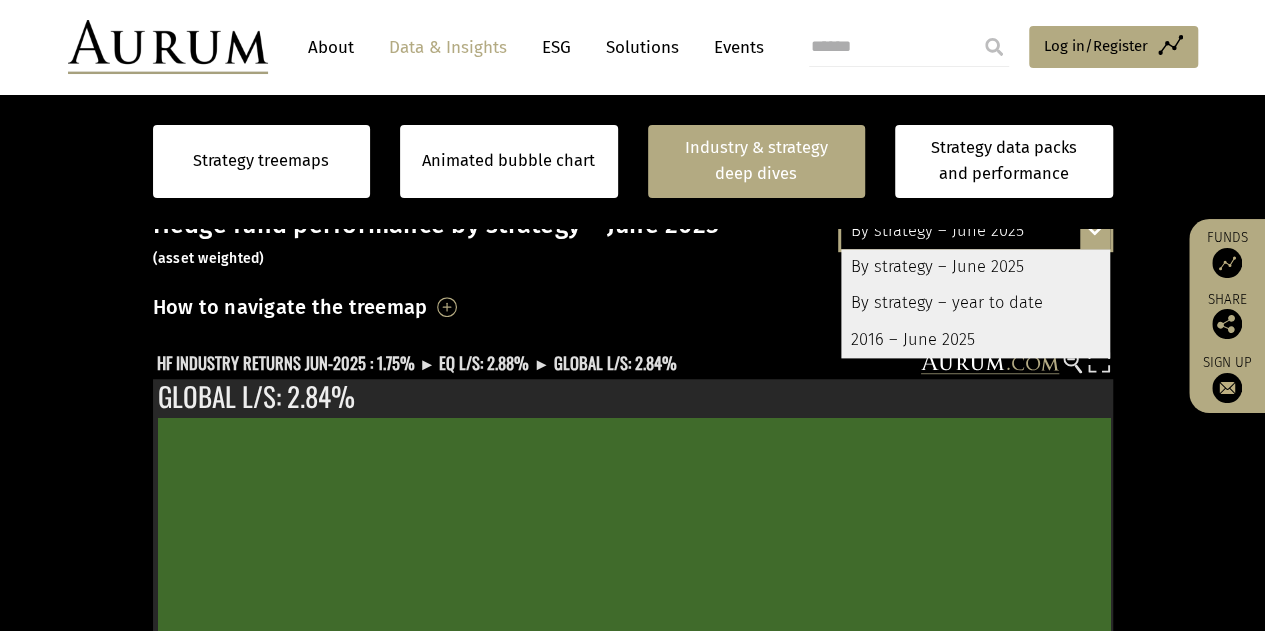 click on "Hedge fund performance by strategy – June 2025
(asset weighted)" at bounding box center [633, 240] 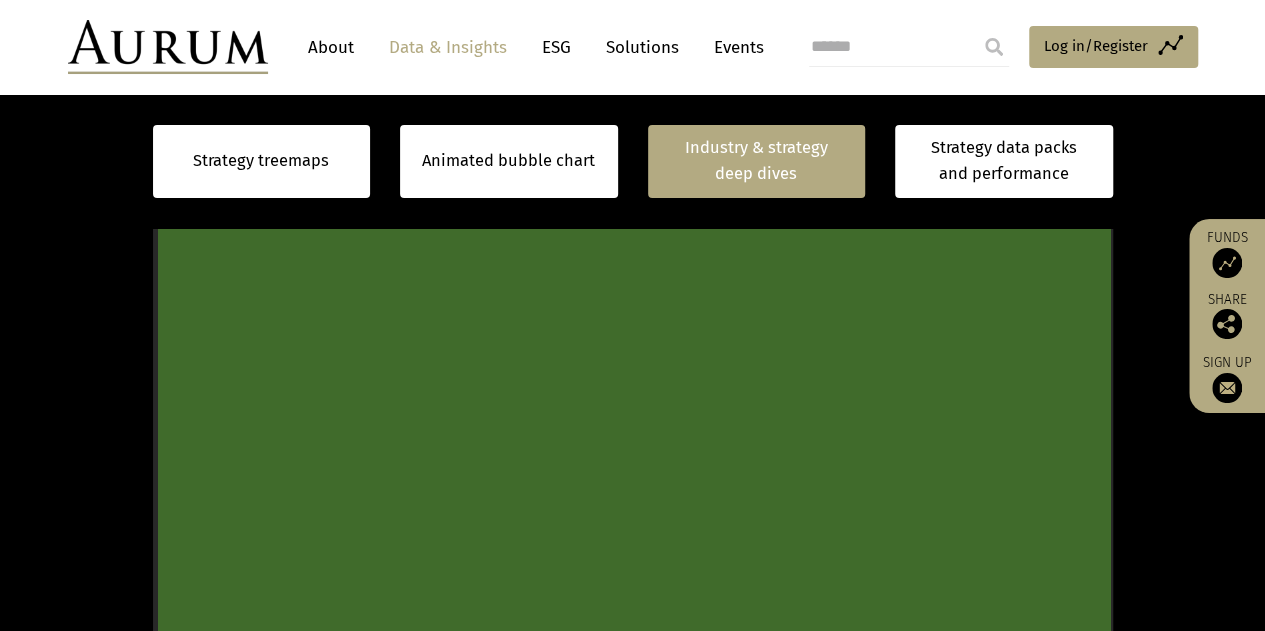 scroll, scrollTop: 779, scrollLeft: 0, axis: vertical 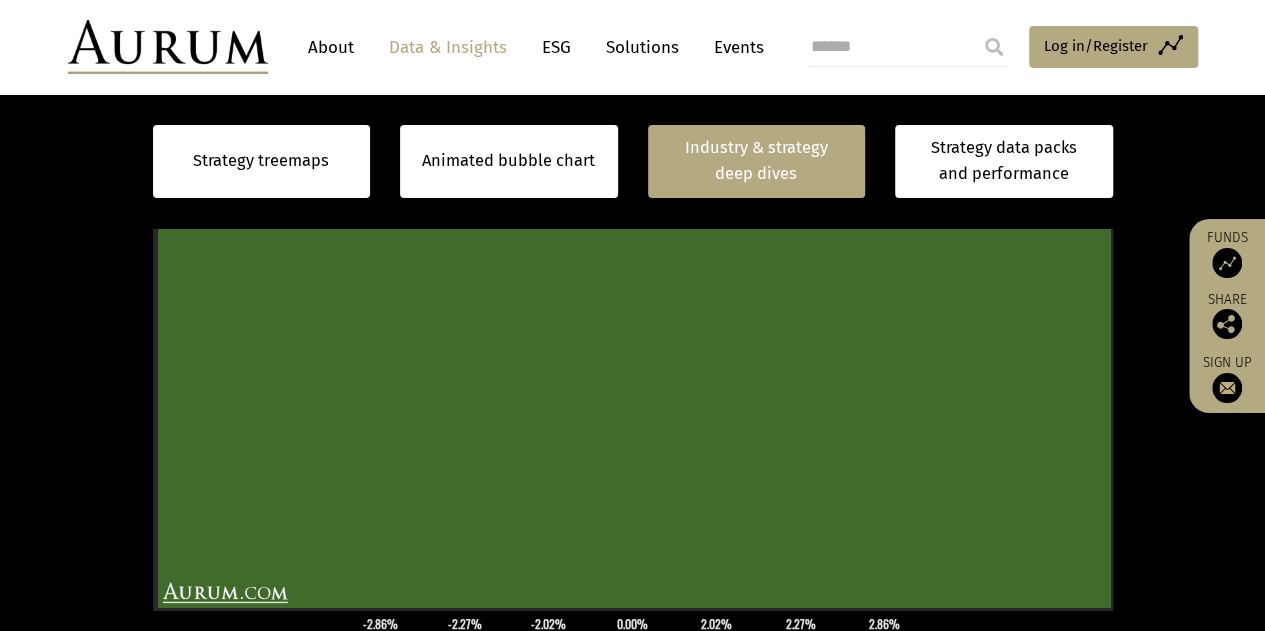 click on "Strategy treemaps
Animated bubble chart
Industry & strategy deep dives
Strategy data packs and performance
Strategy treemaps
Animated bubble chart
Industry & strategy deep dives
Strategy data packs and performance
By strategy – June 2025
By strategy – June 2025" at bounding box center (632, 402) 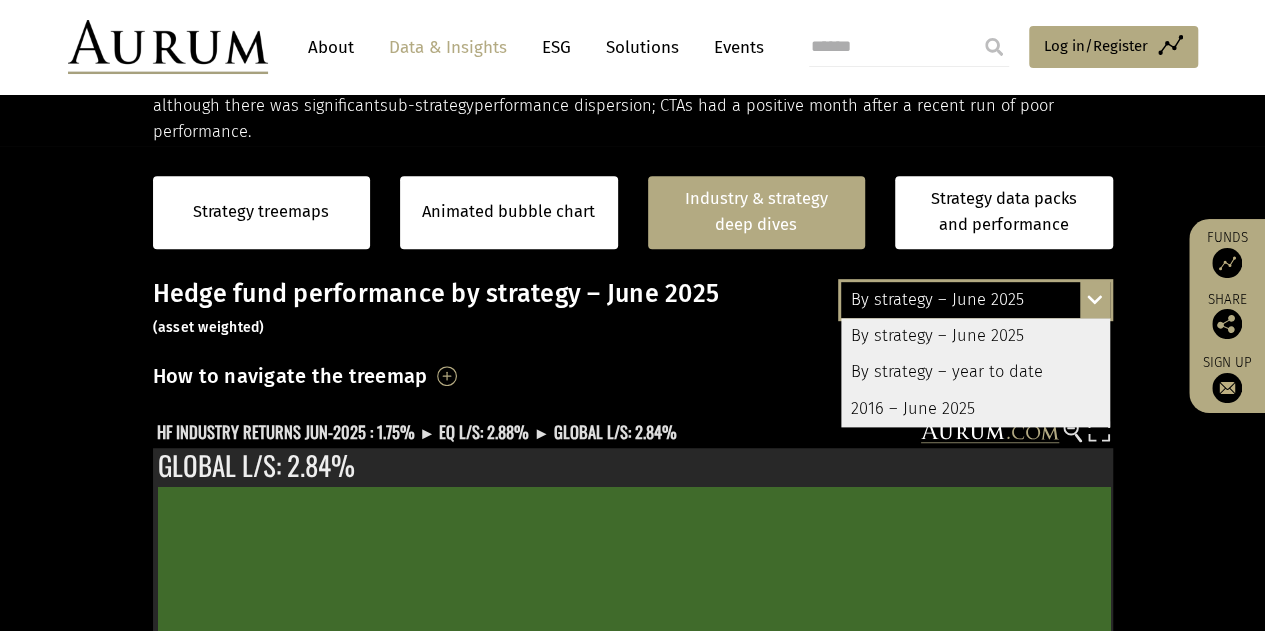 scroll, scrollTop: 379, scrollLeft: 0, axis: vertical 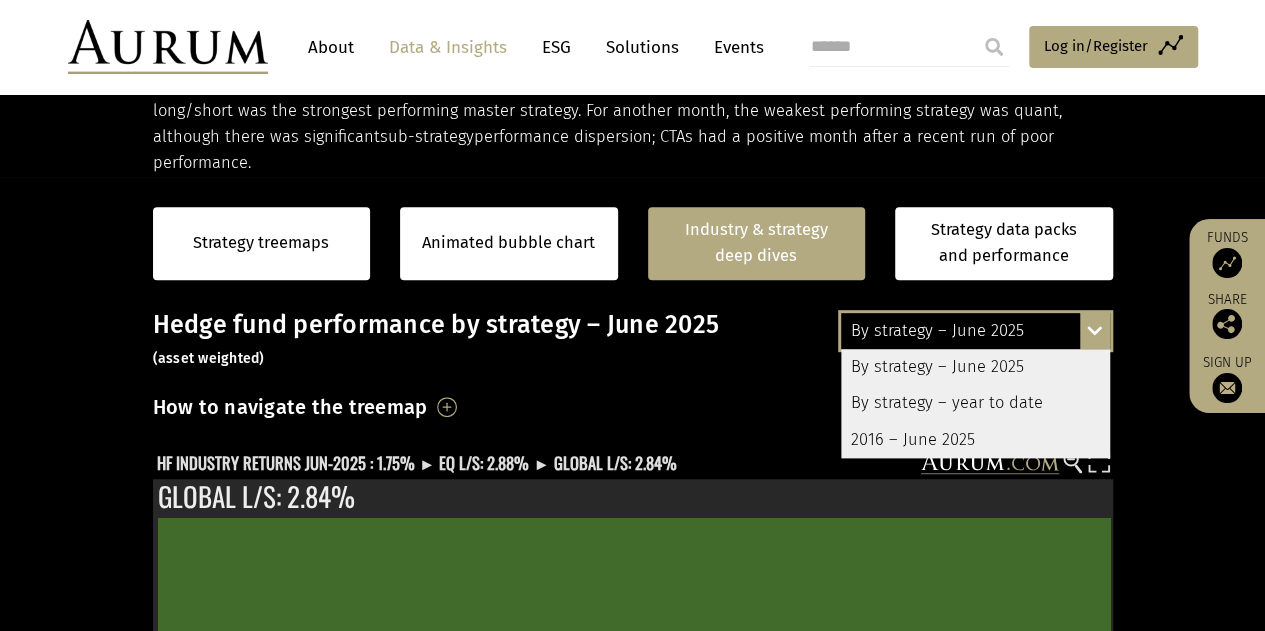 click on "Strategy treemaps
Animated bubble chart
Industry & strategy deep dives
Strategy data packs and performance
Strategy treemaps
Animated bubble chart
Industry & strategy deep dives
Strategy data packs and performance
By strategy – June 2025
By strategy – June 2025" at bounding box center (632, 802) 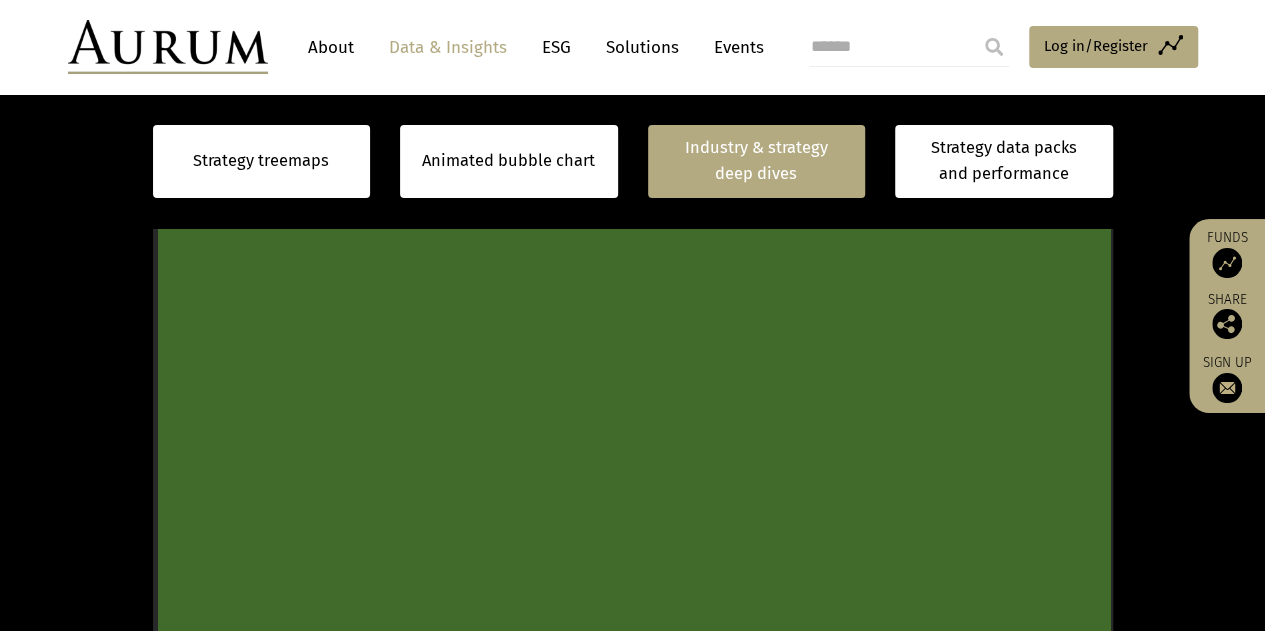 scroll, scrollTop: 979, scrollLeft: 0, axis: vertical 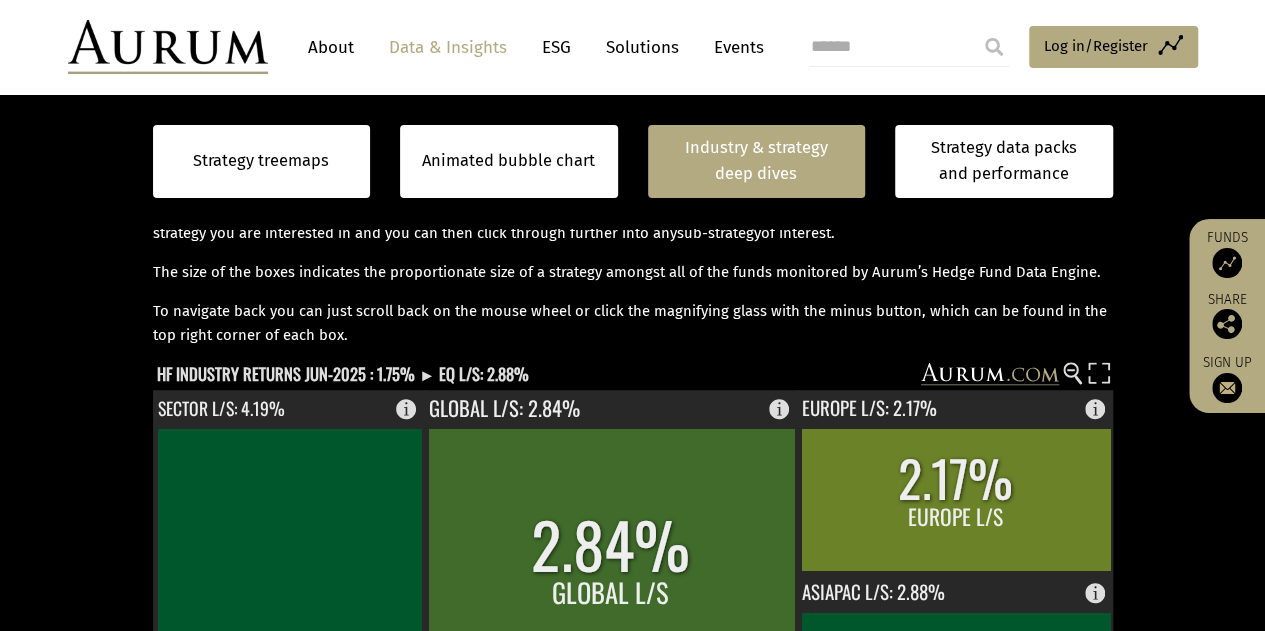 click 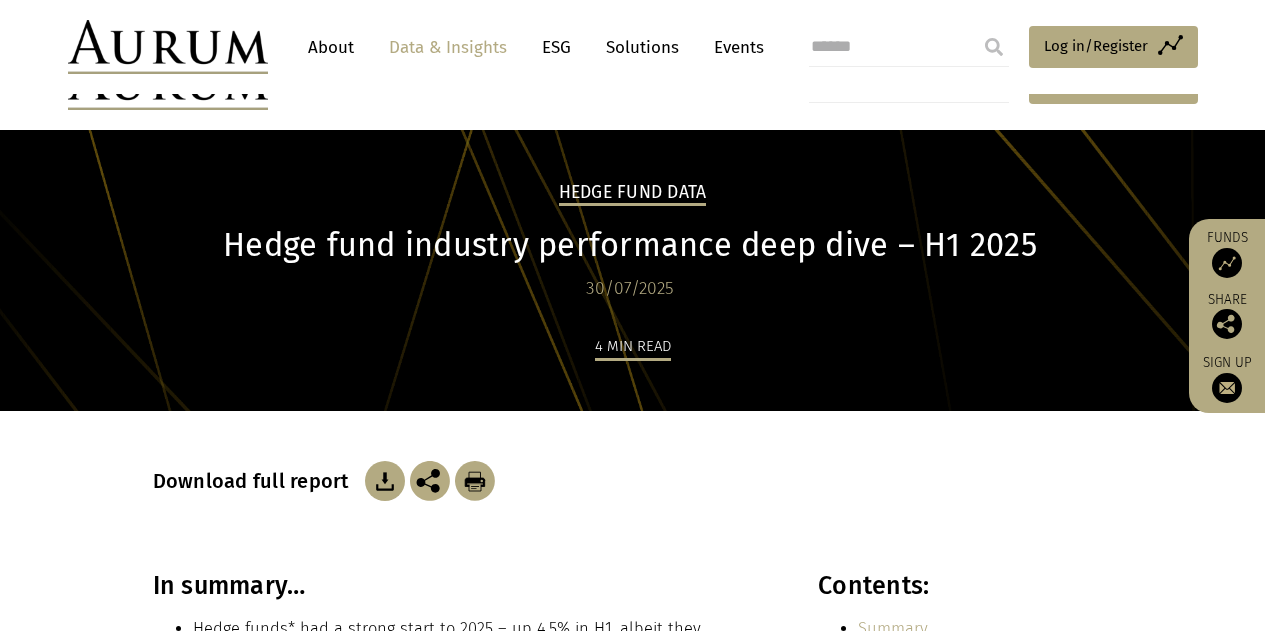 scroll, scrollTop: 4177, scrollLeft: 0, axis: vertical 